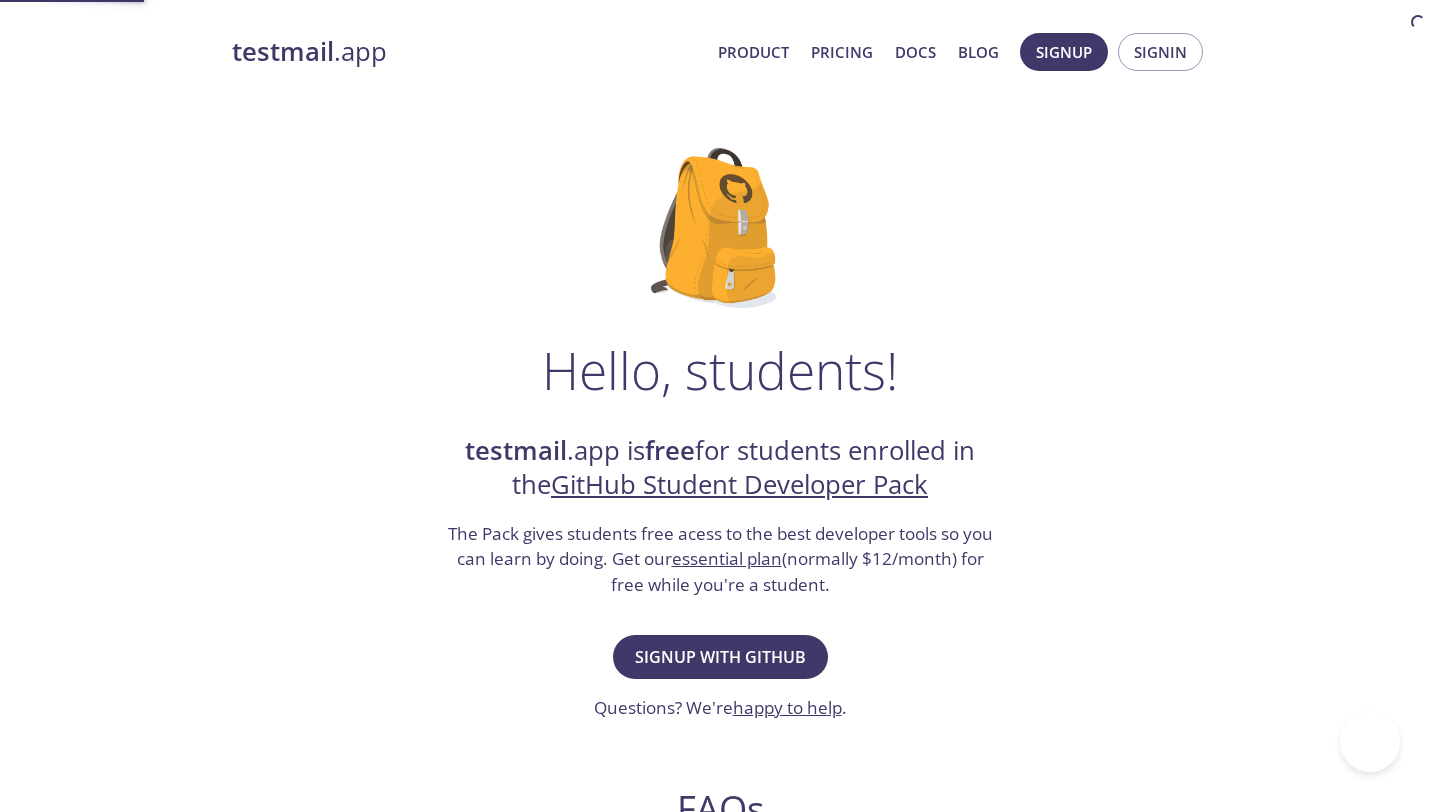 scroll, scrollTop: 0, scrollLeft: 0, axis: both 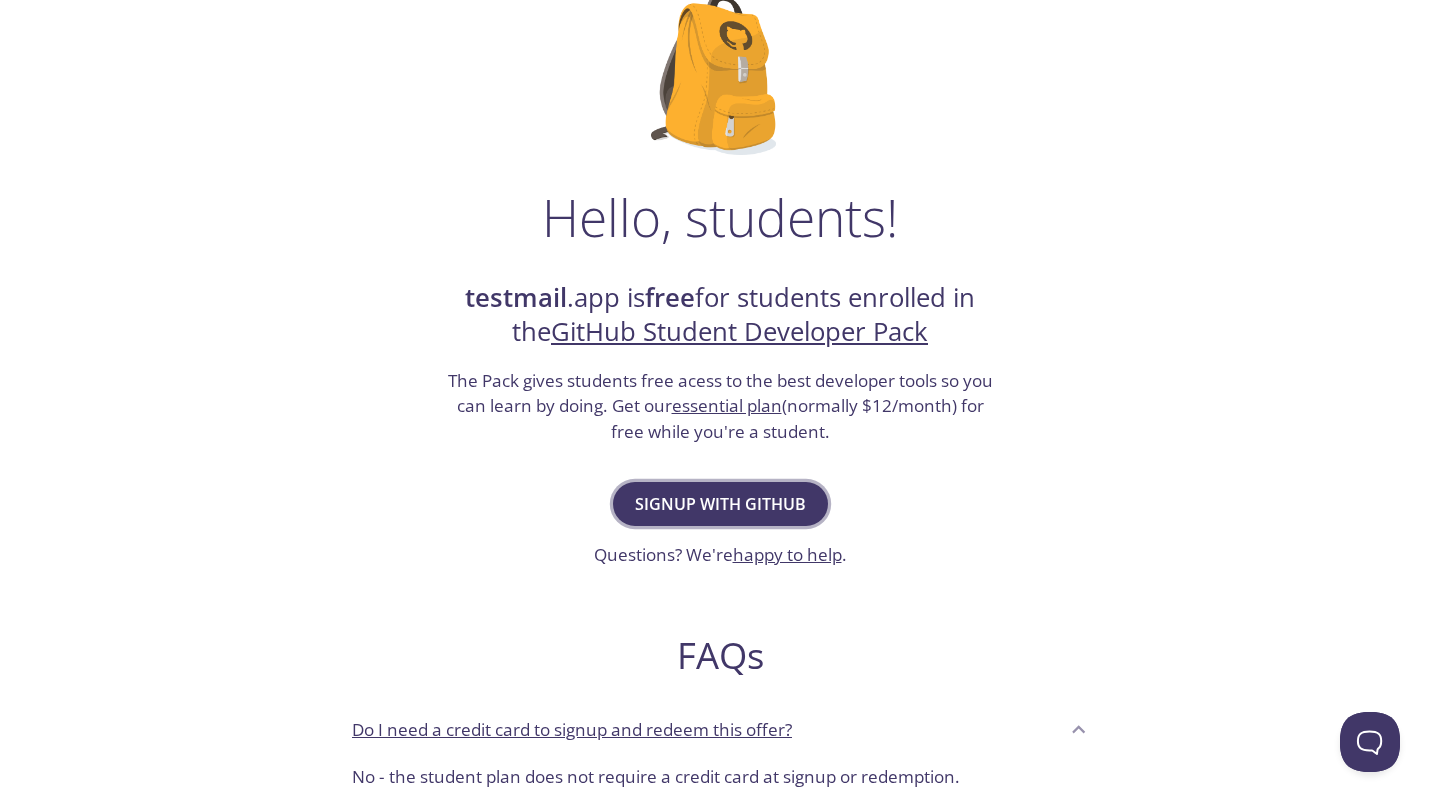 click on "Signup with GitHub" at bounding box center [720, 504] 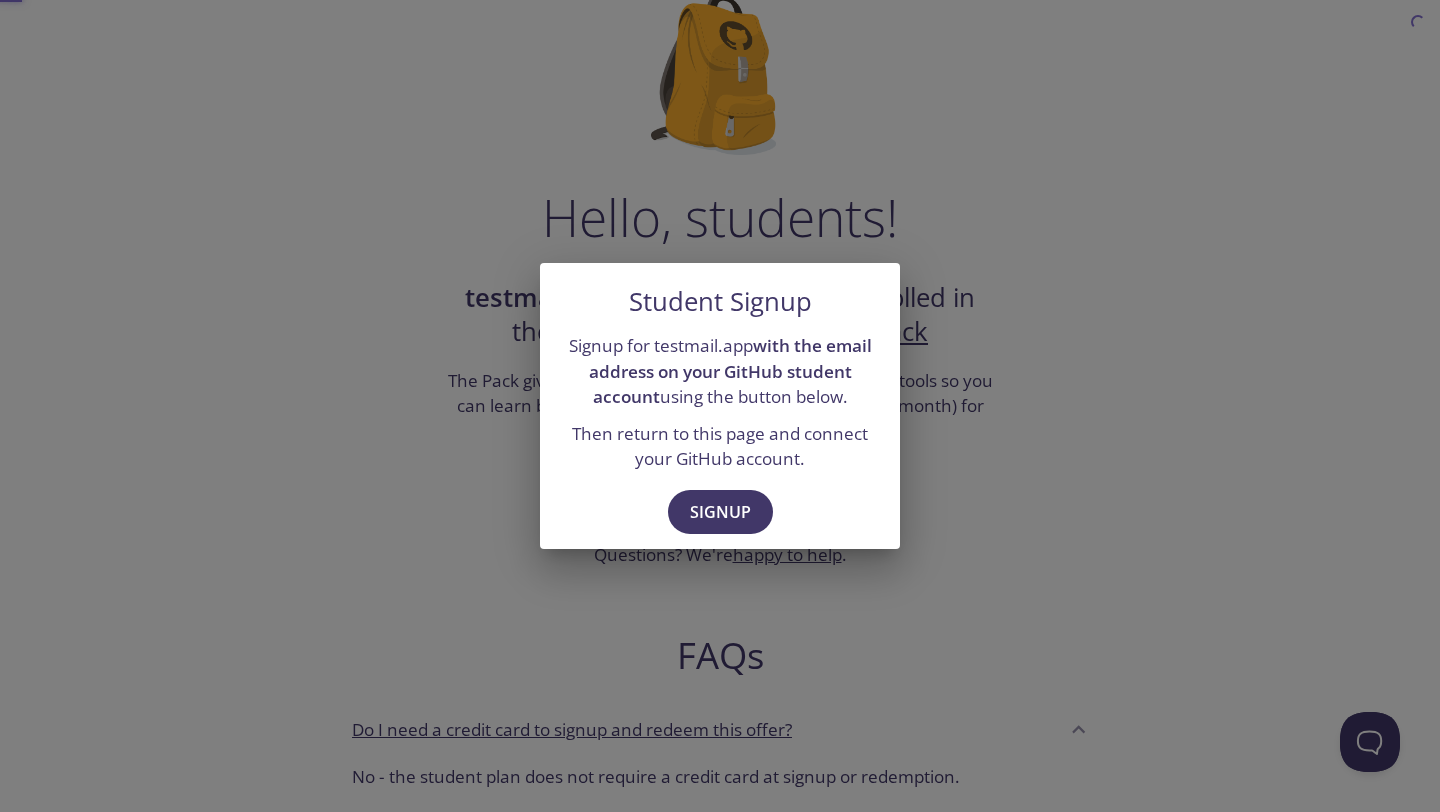 scroll, scrollTop: 0, scrollLeft: 0, axis: both 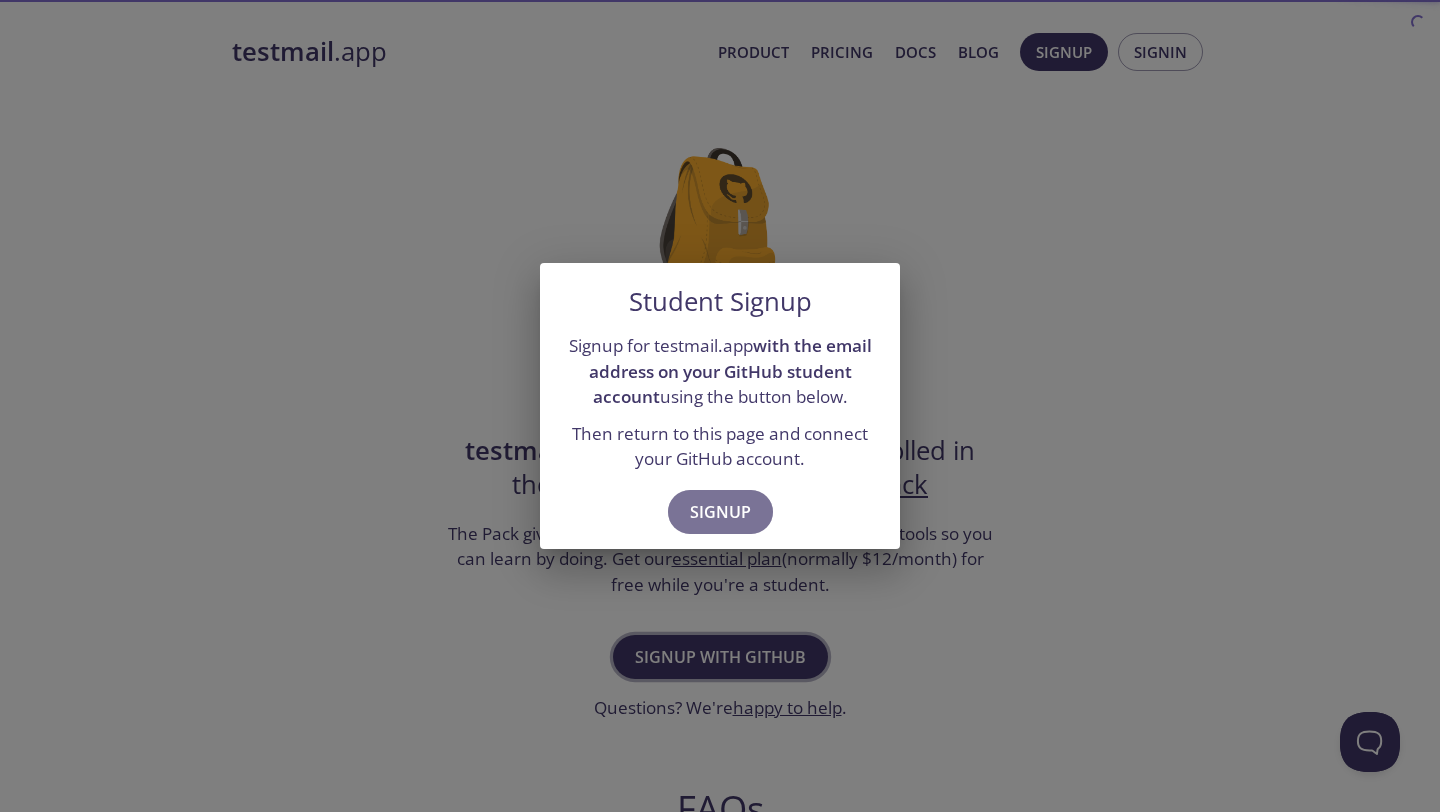 click on "Signup" at bounding box center [720, 512] 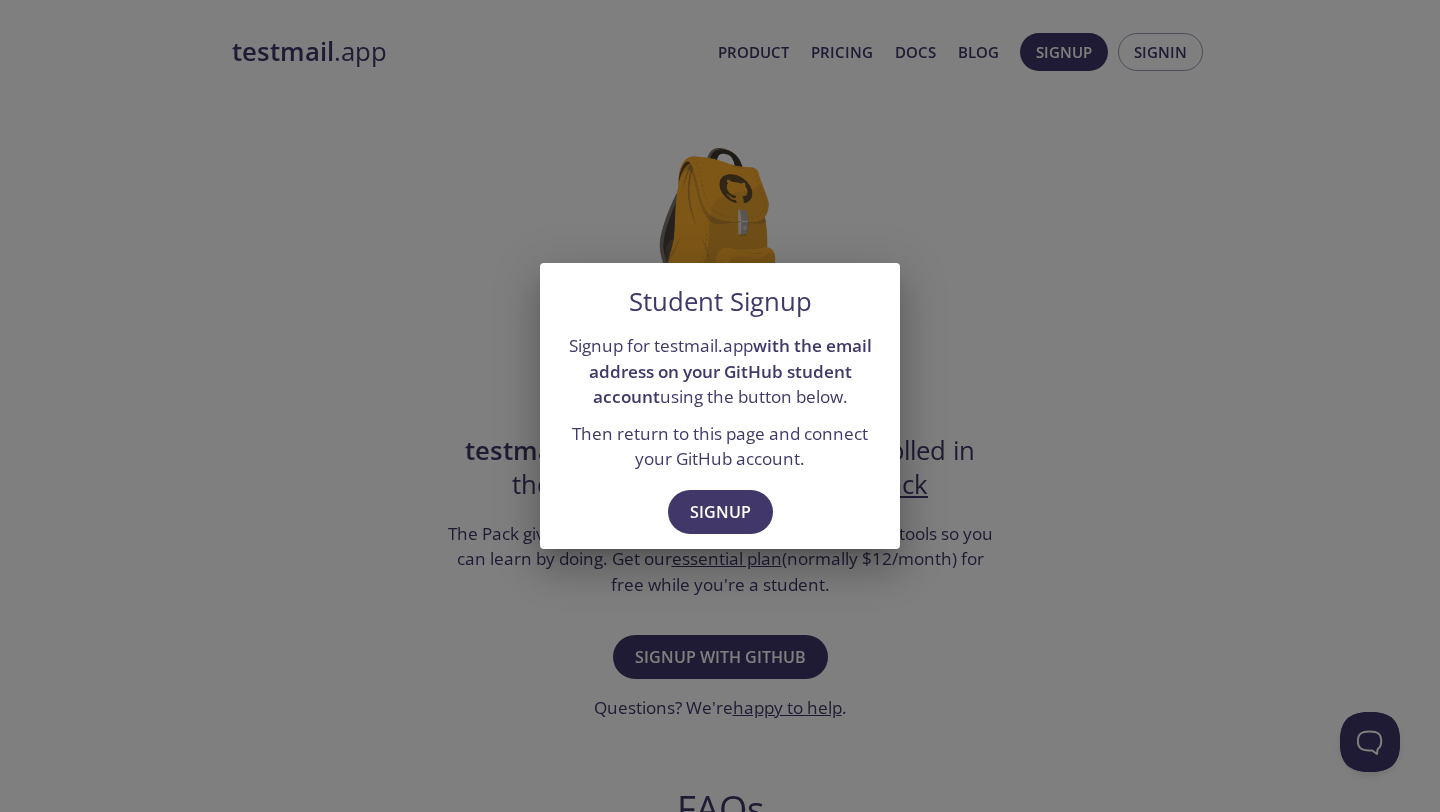 click on "Student Signup Signup for testmail.app  with the email address on your GitHub student account  using the button below. Then return to this page and connect your GitHub account. Signup" at bounding box center (720, 406) 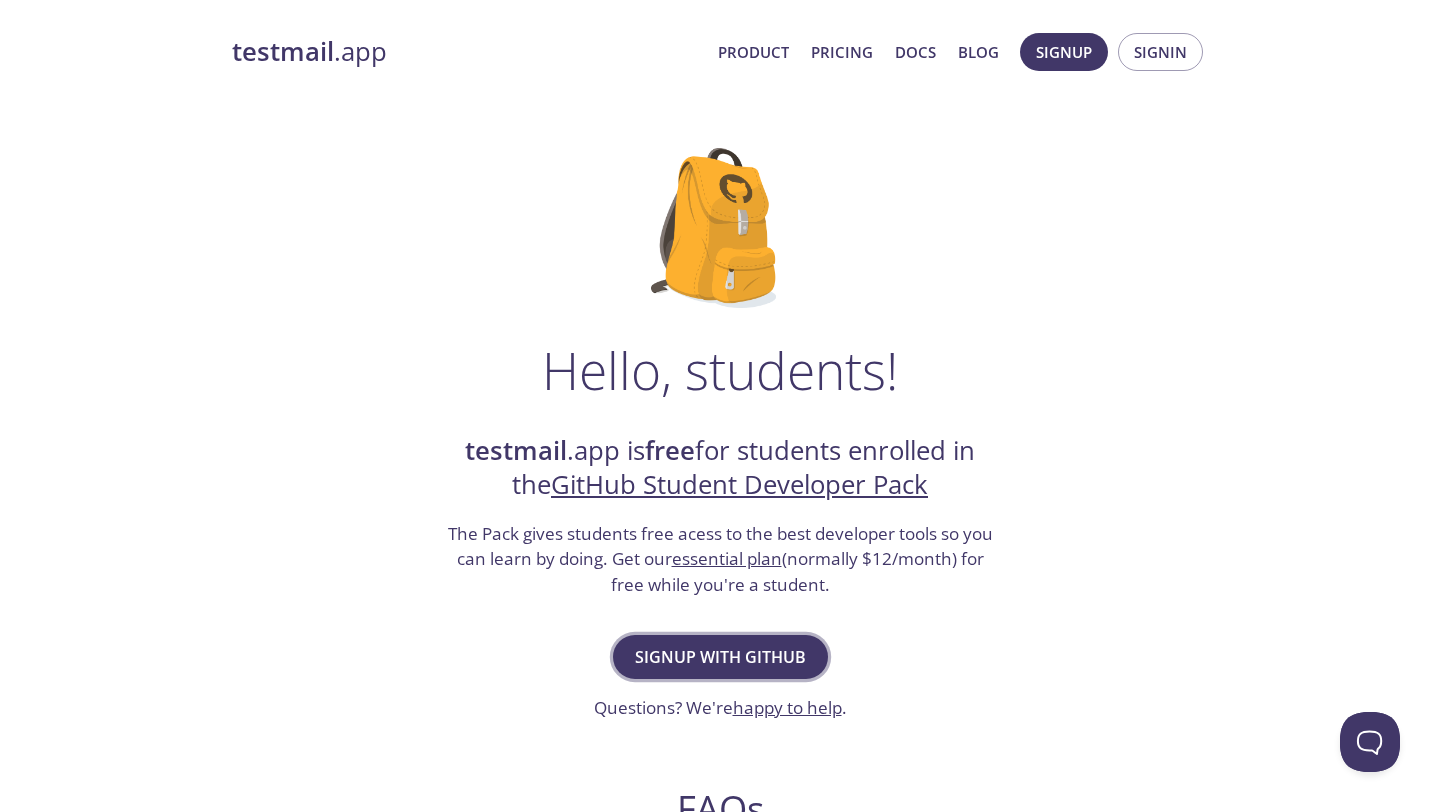 click on "Signup with GitHub" at bounding box center [720, 657] 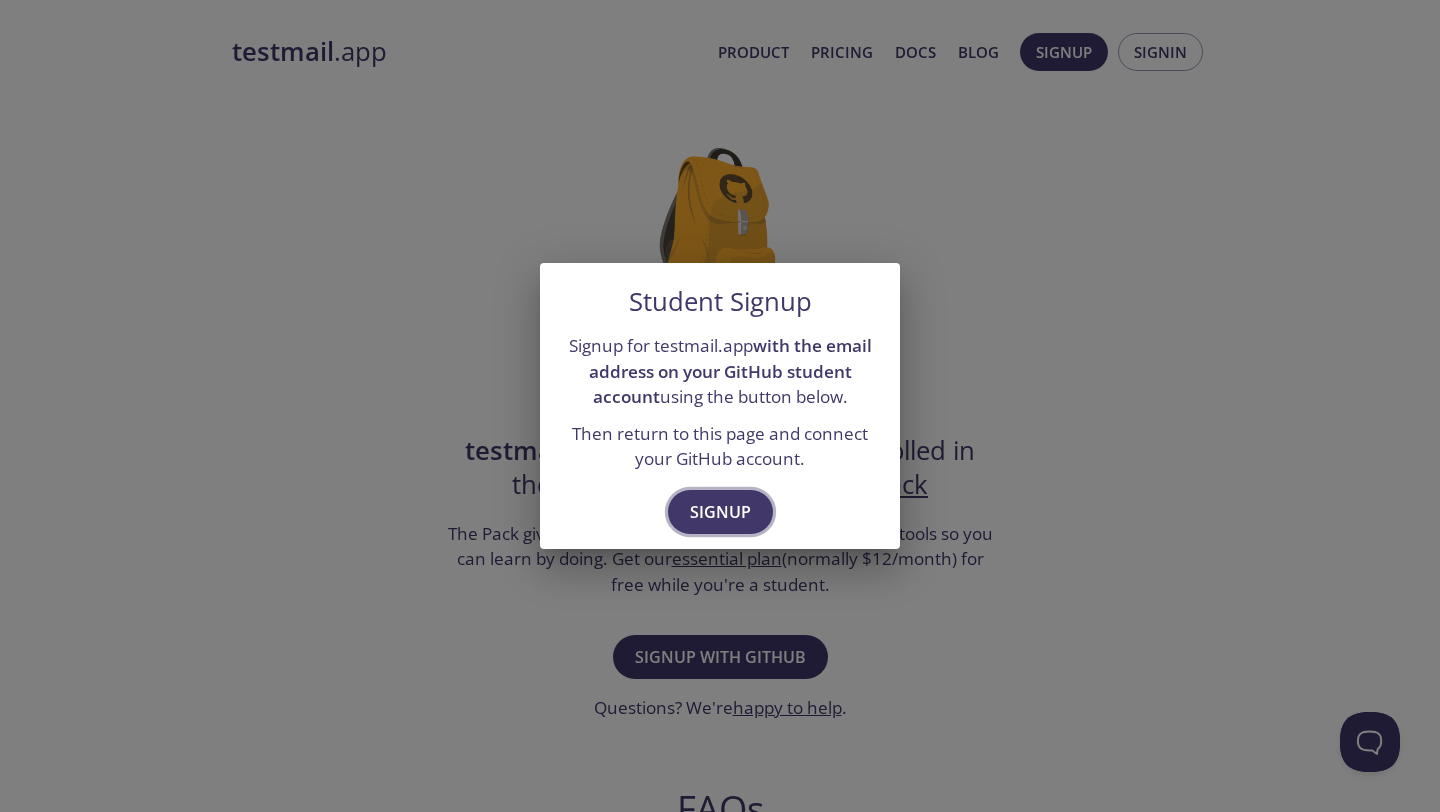 click on "Signup" at bounding box center [720, 512] 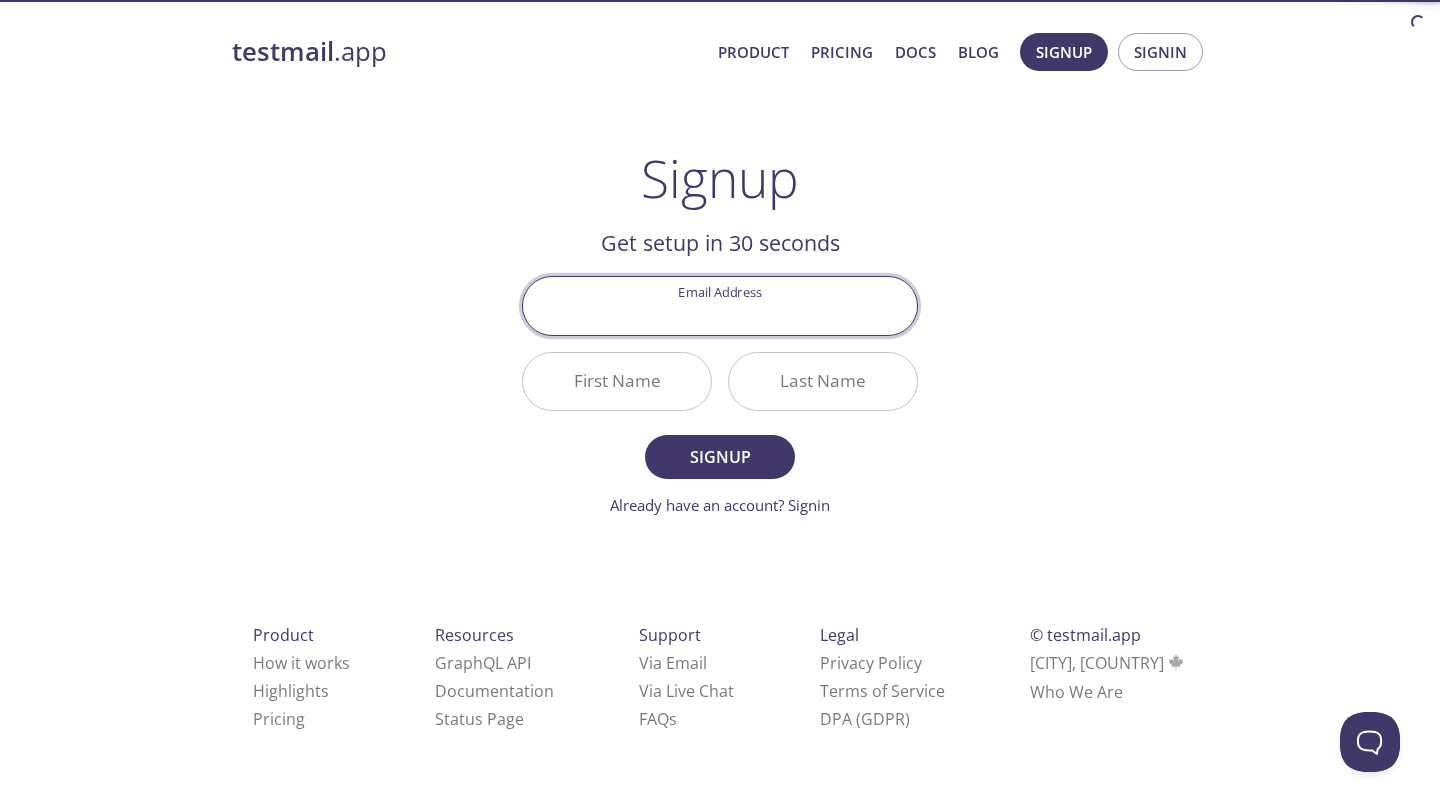 click on "Email Address" at bounding box center (720, 305) 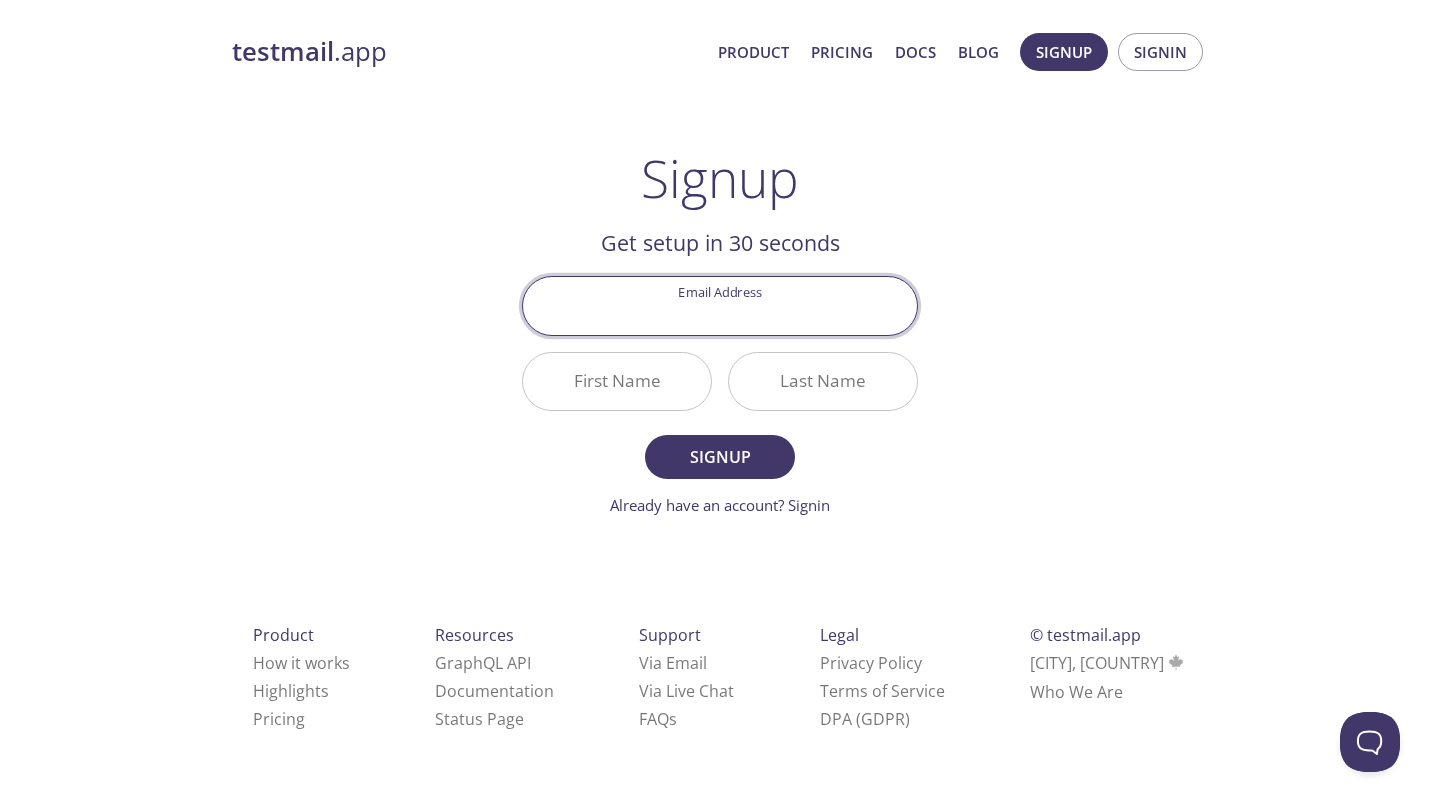 type on "[EMAIL]" 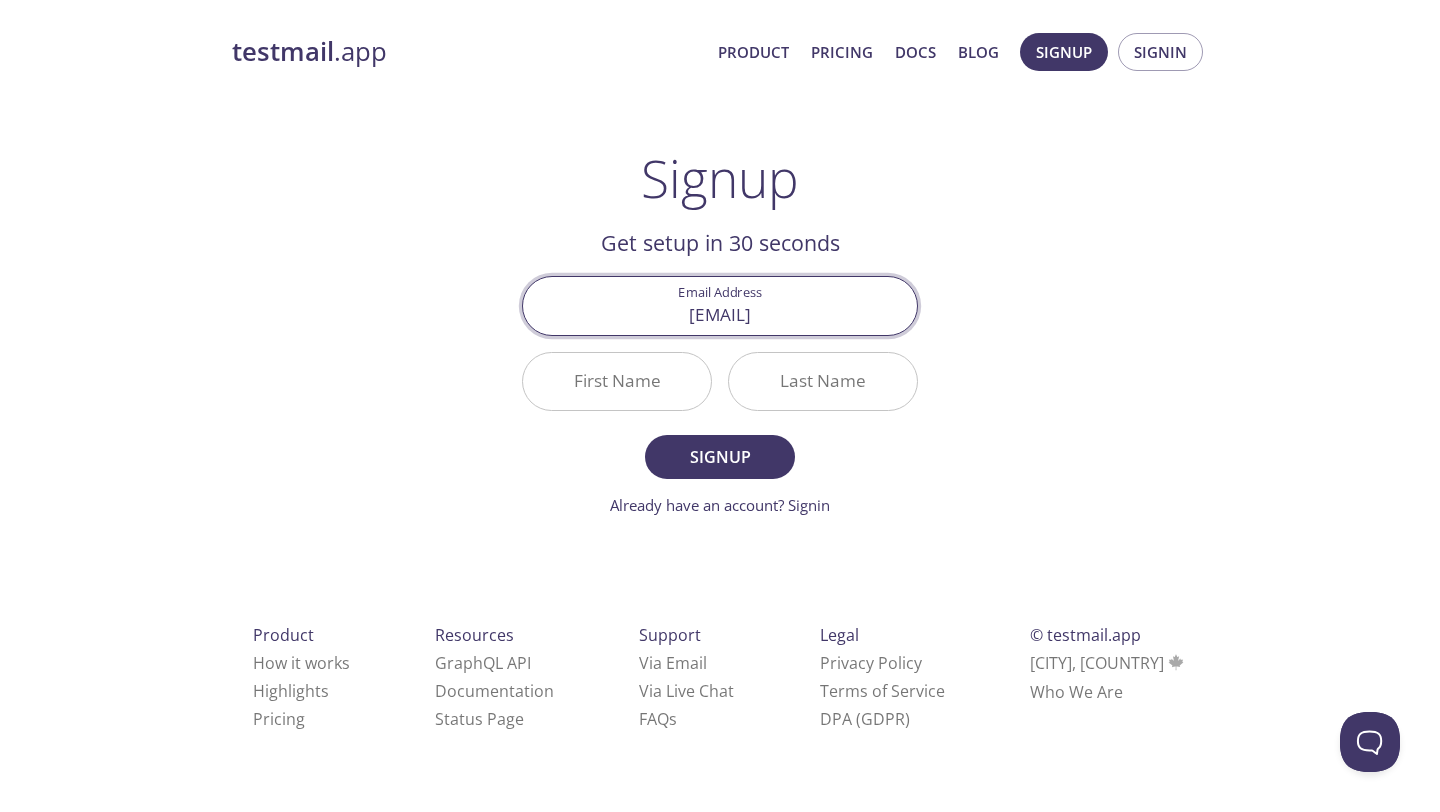 click on "First Name" at bounding box center (617, 381) 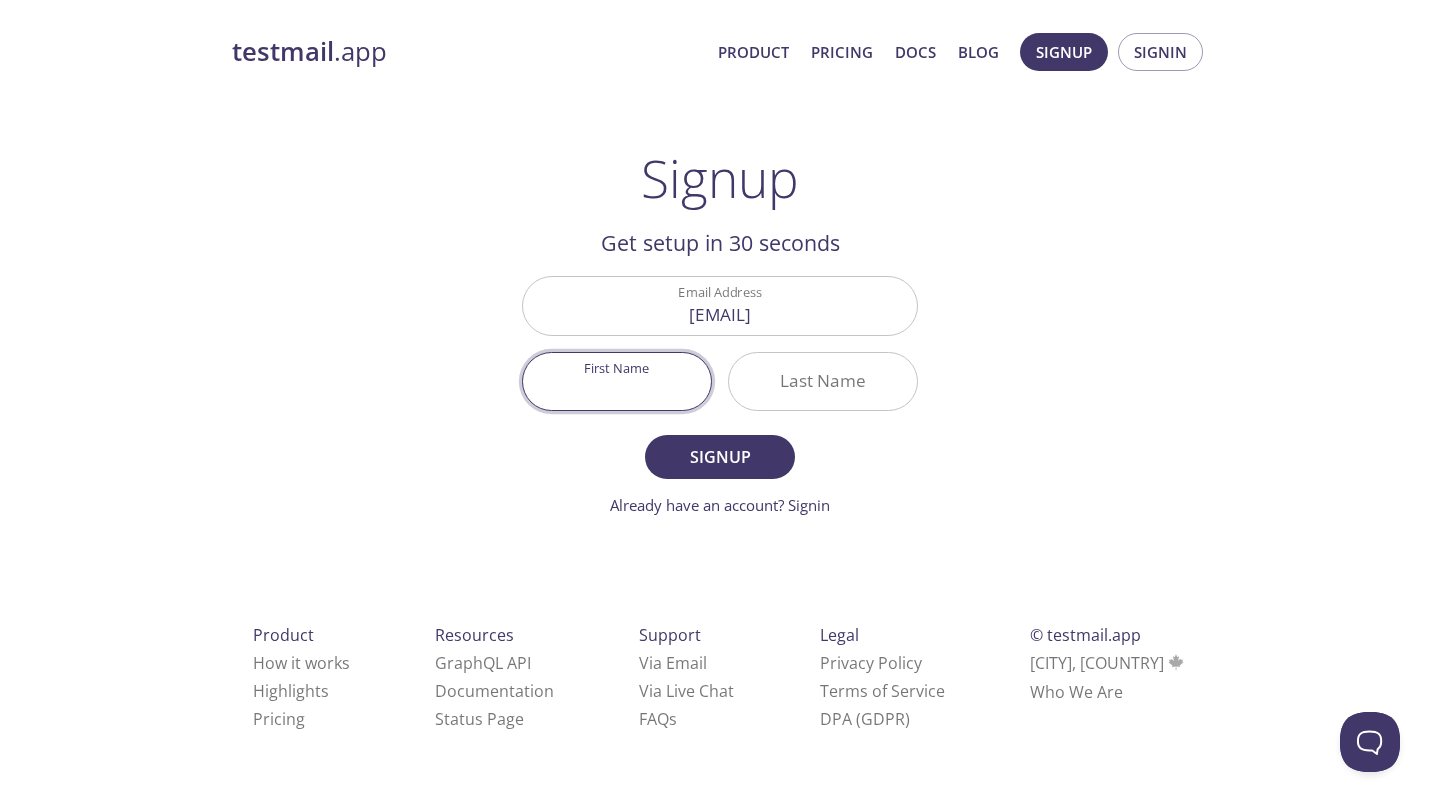 click on "First Name" at bounding box center (617, 381) 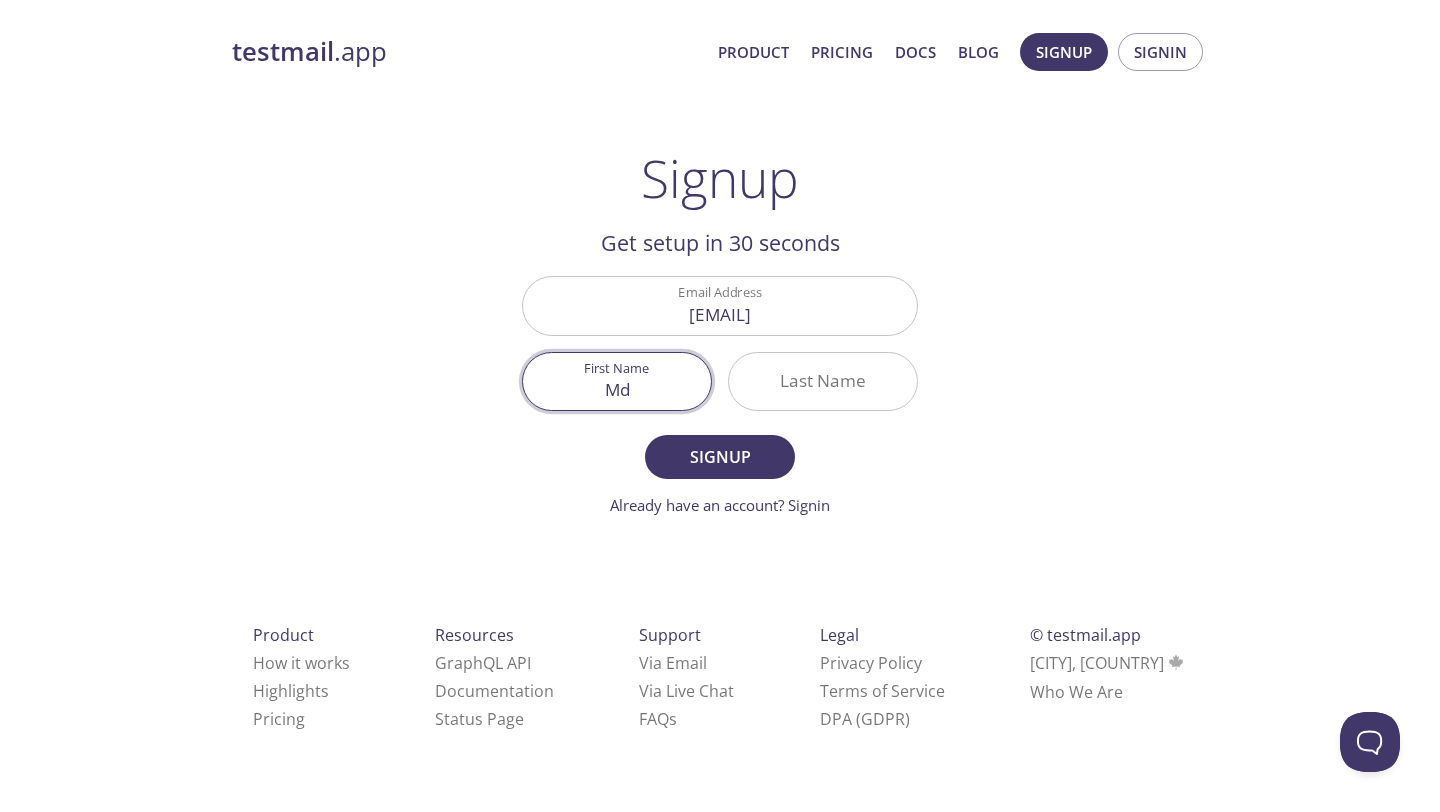 type on "M" 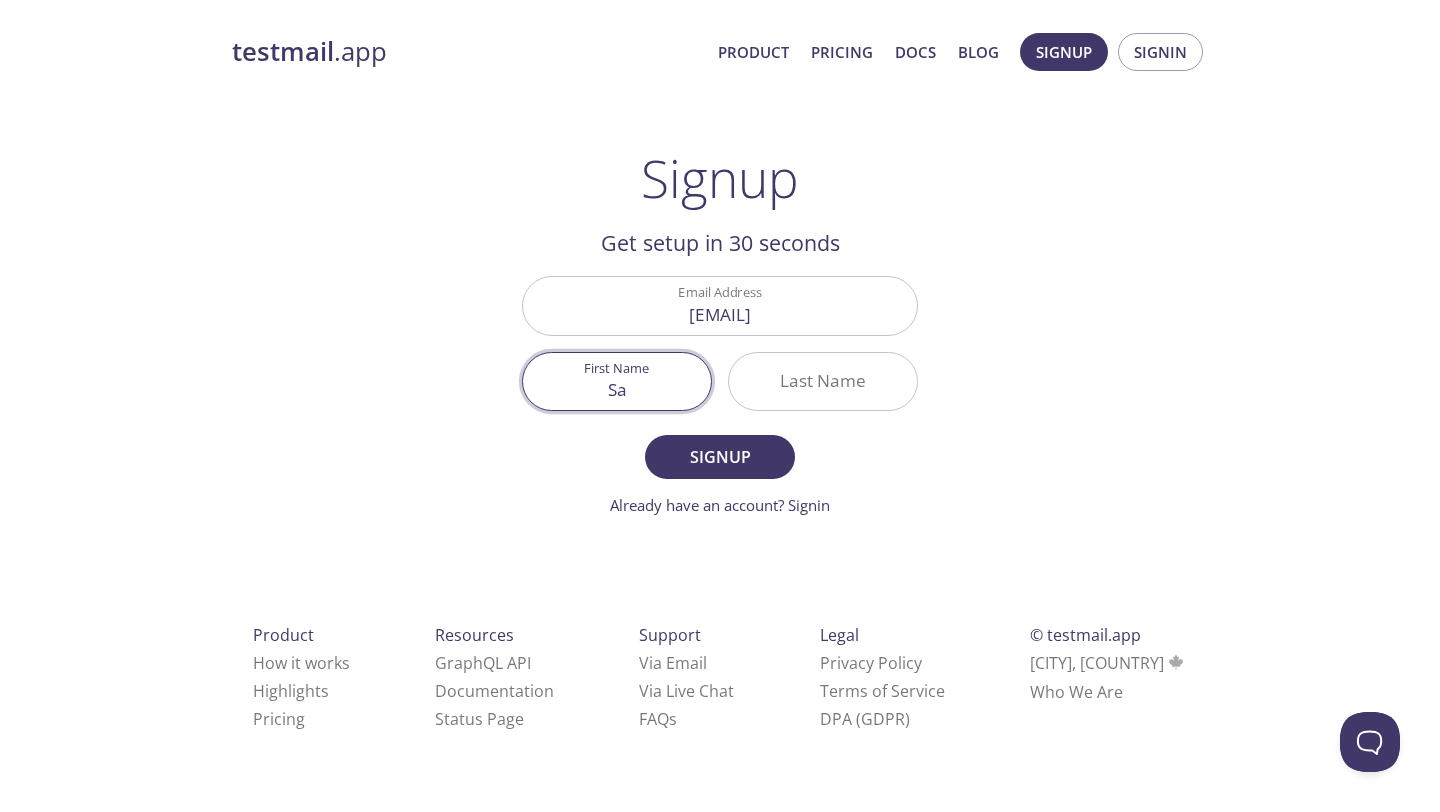 type on "S" 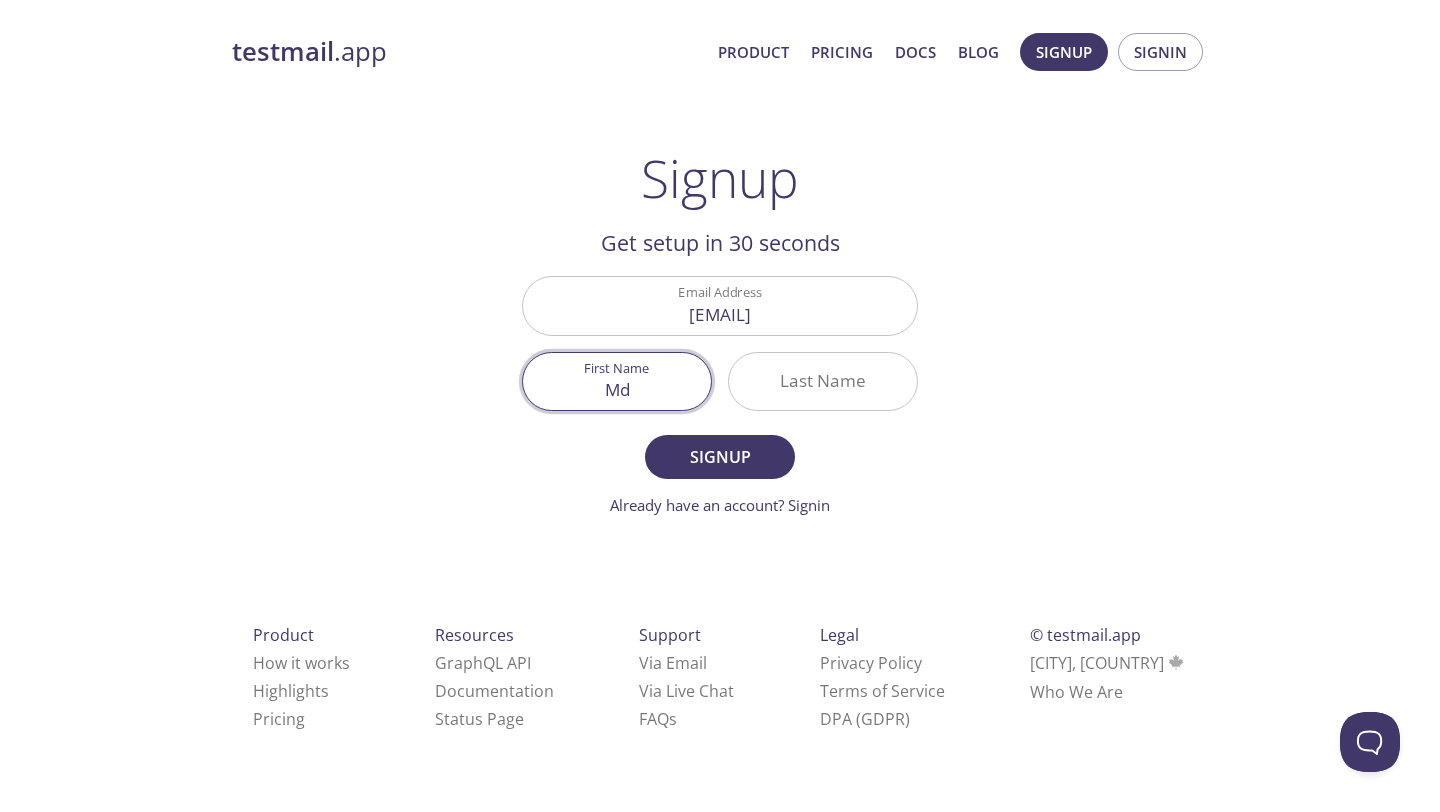type on "M" 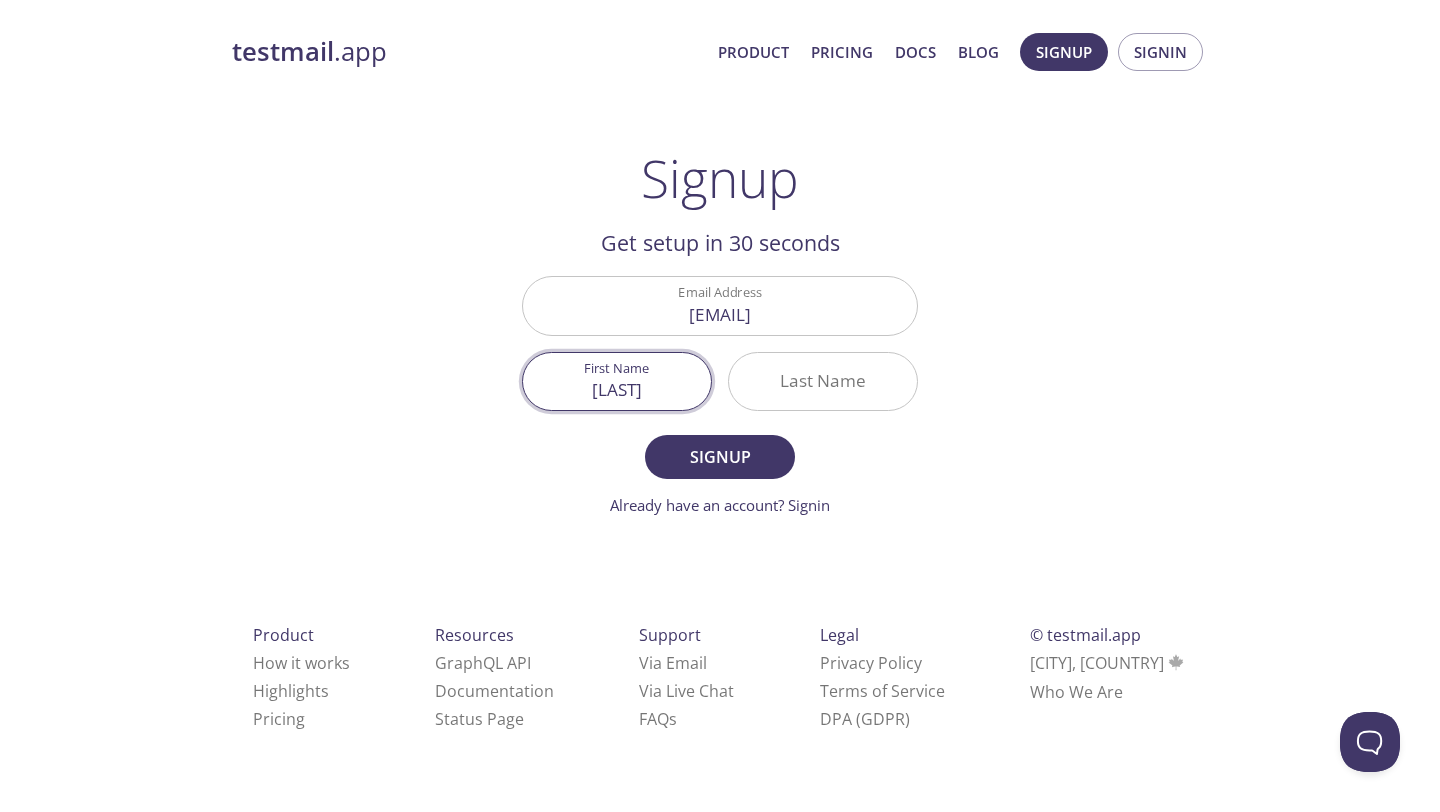 type on "[FIRST]" 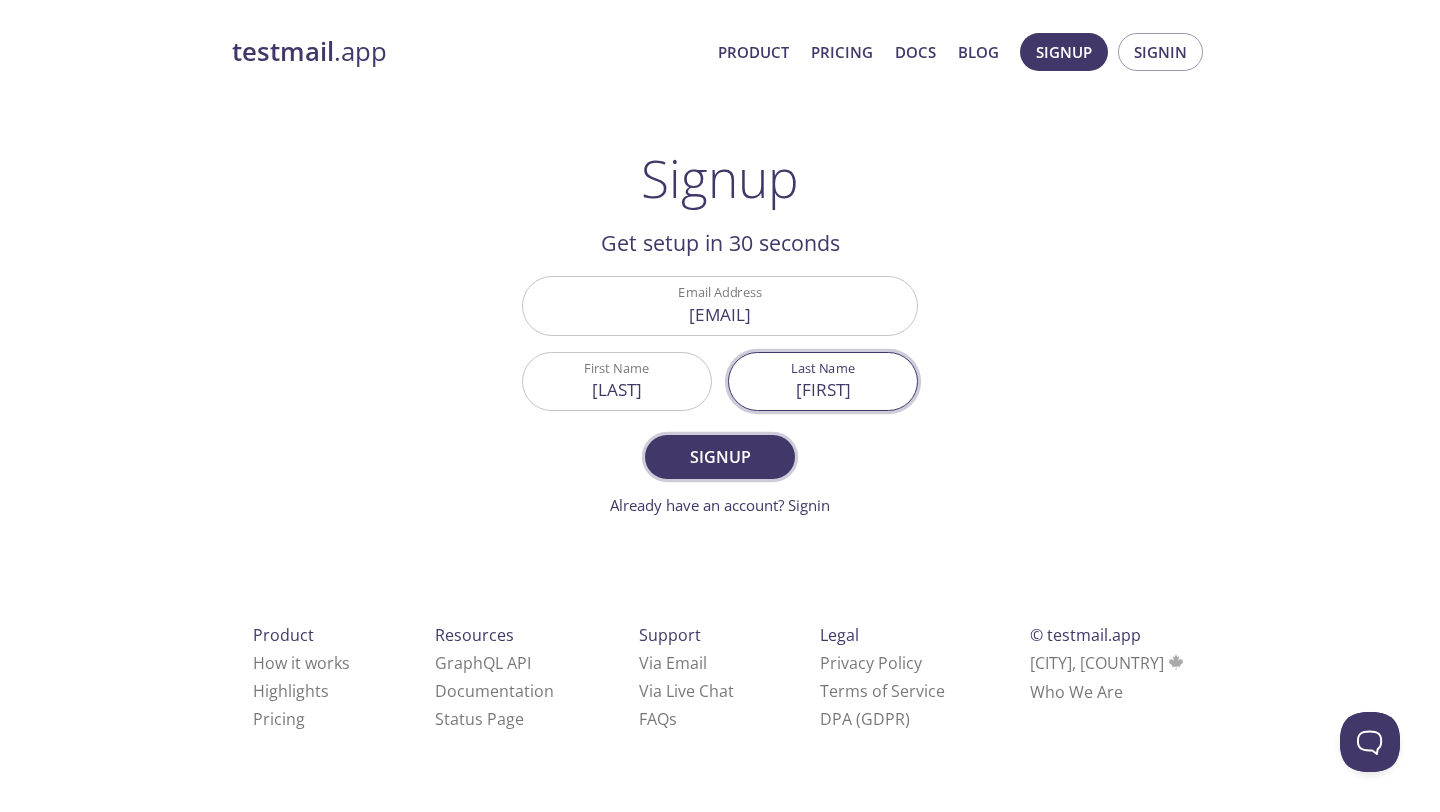 type on "[FIRST]" 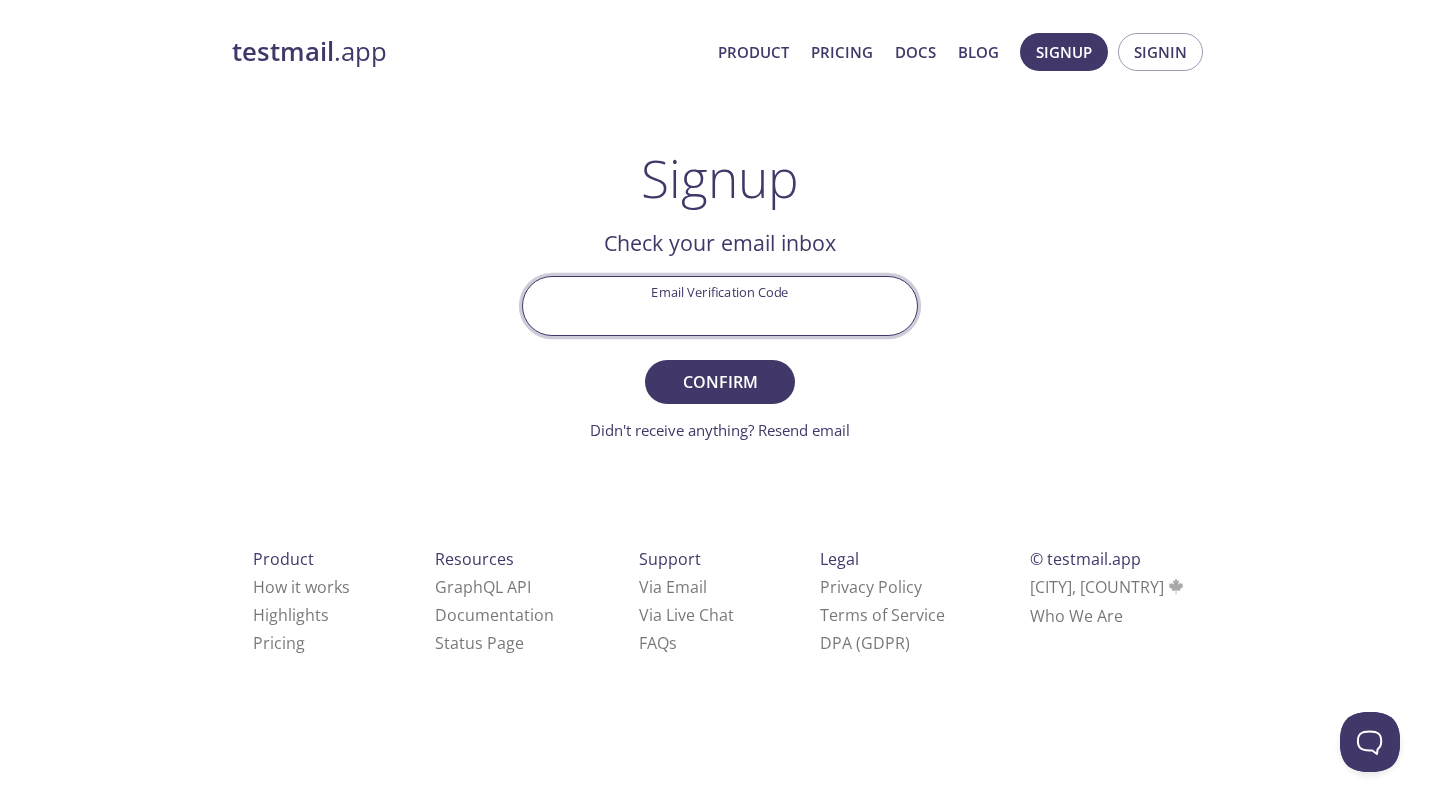 click on "Email Verification Code" at bounding box center [720, 305] 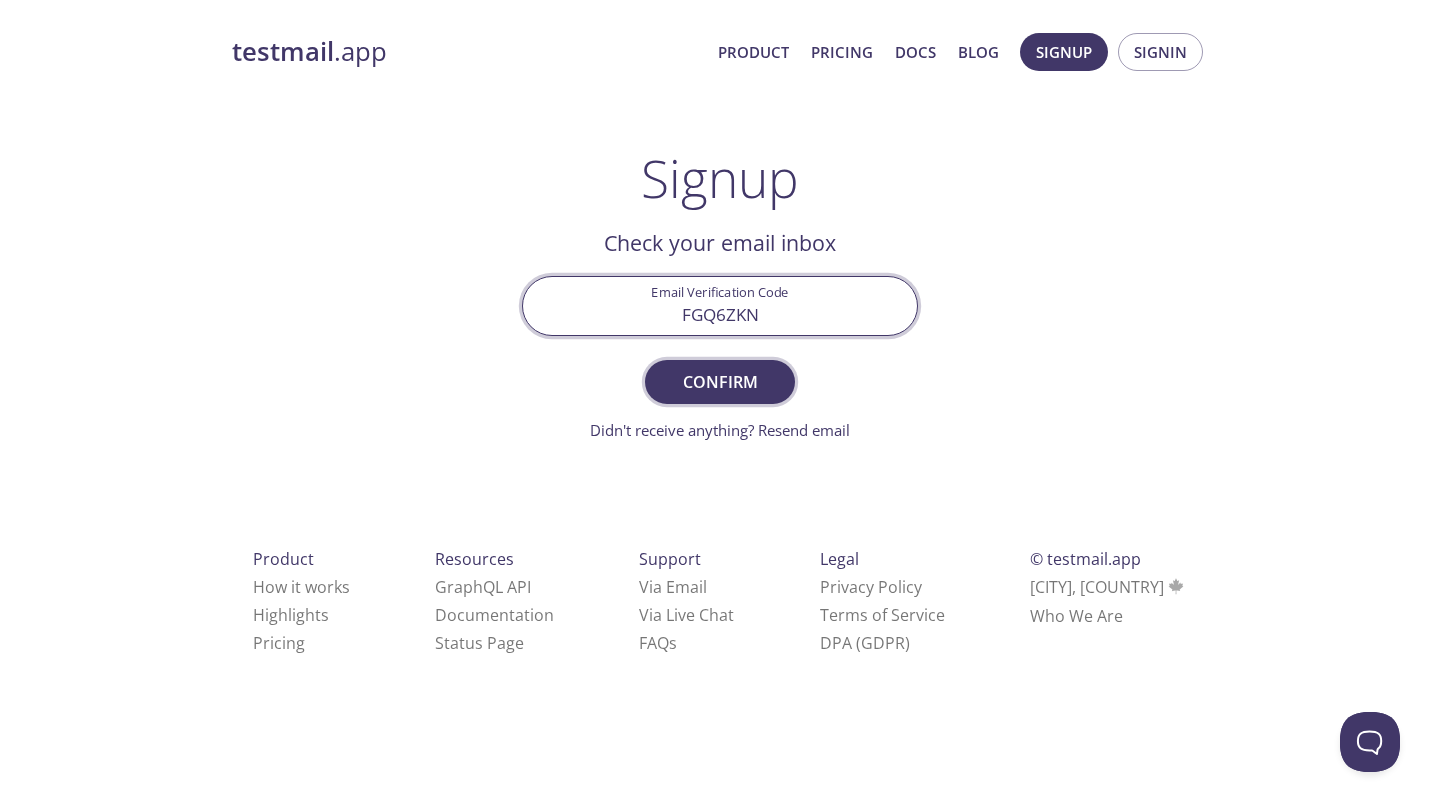 type on "FGQ6ZKN" 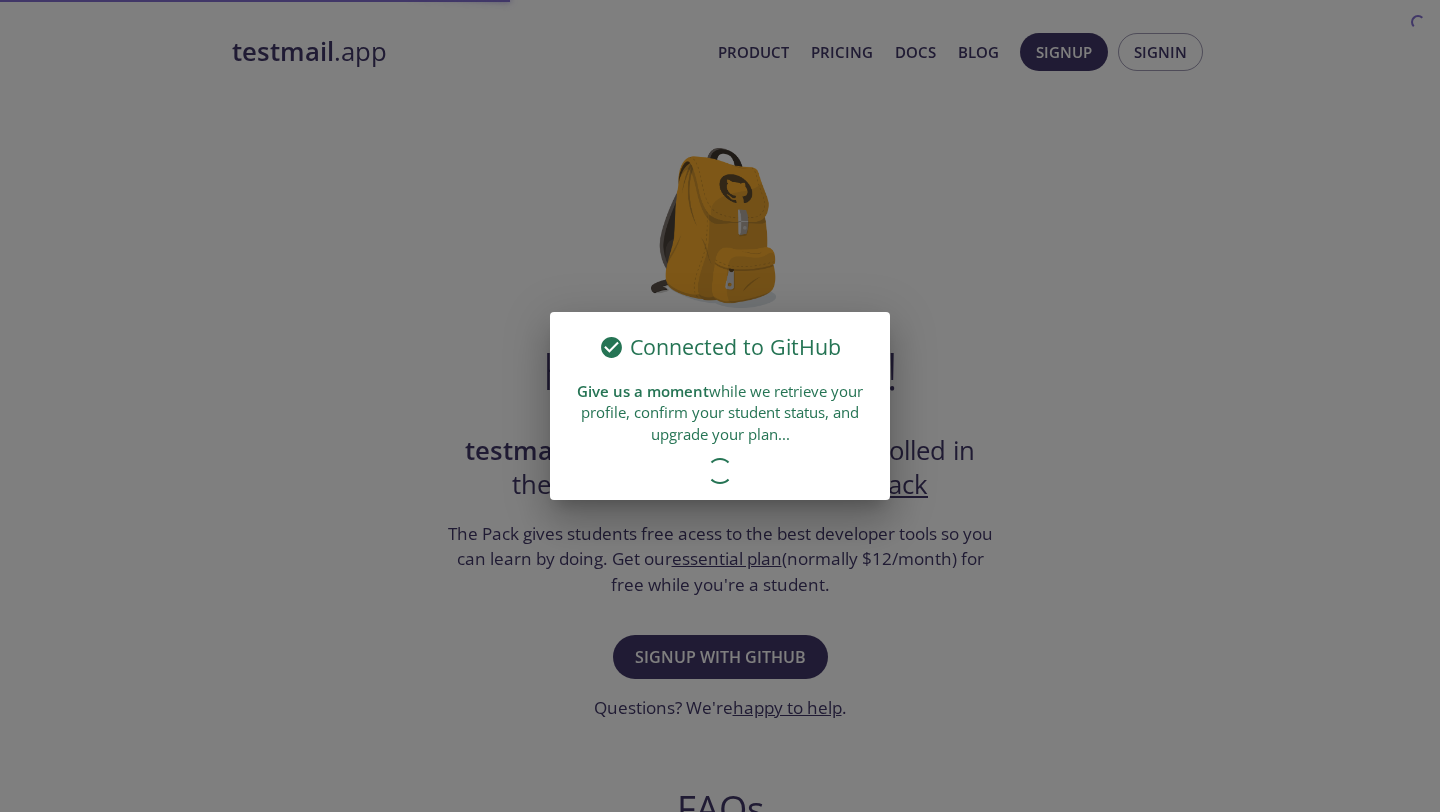 scroll, scrollTop: 0, scrollLeft: 0, axis: both 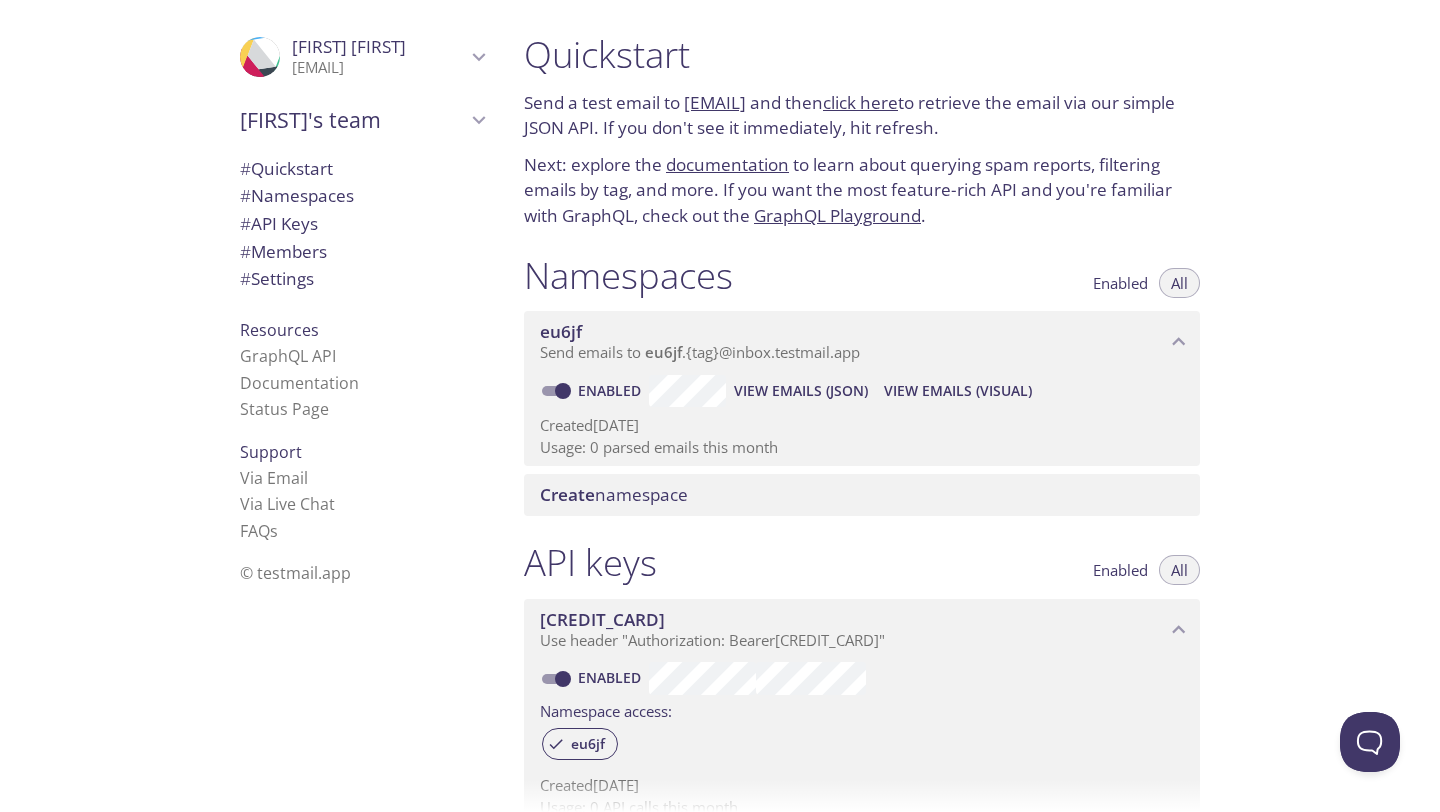 click on "View Emails (Visual)" at bounding box center (958, 391) 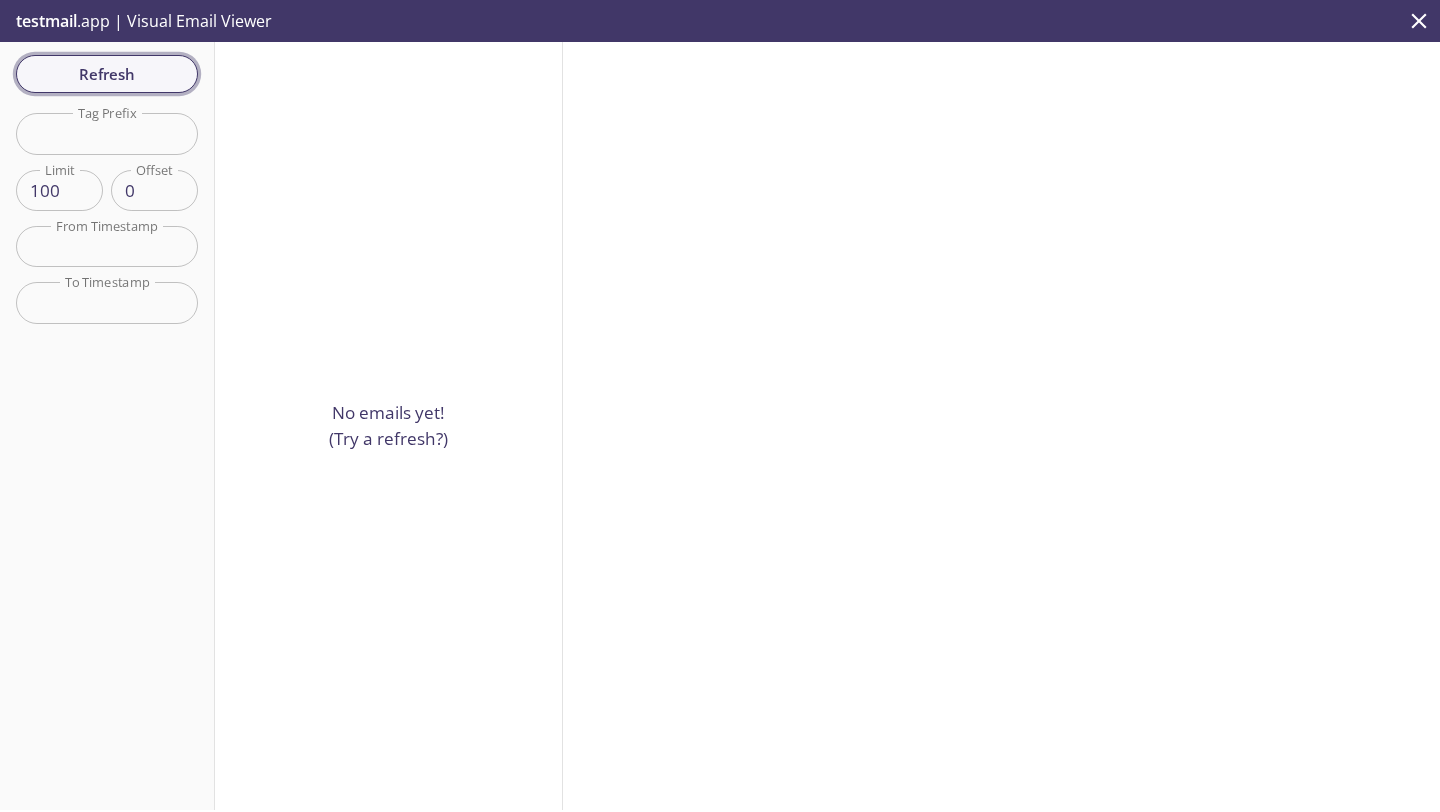 click on "Refresh" at bounding box center (107, 74) 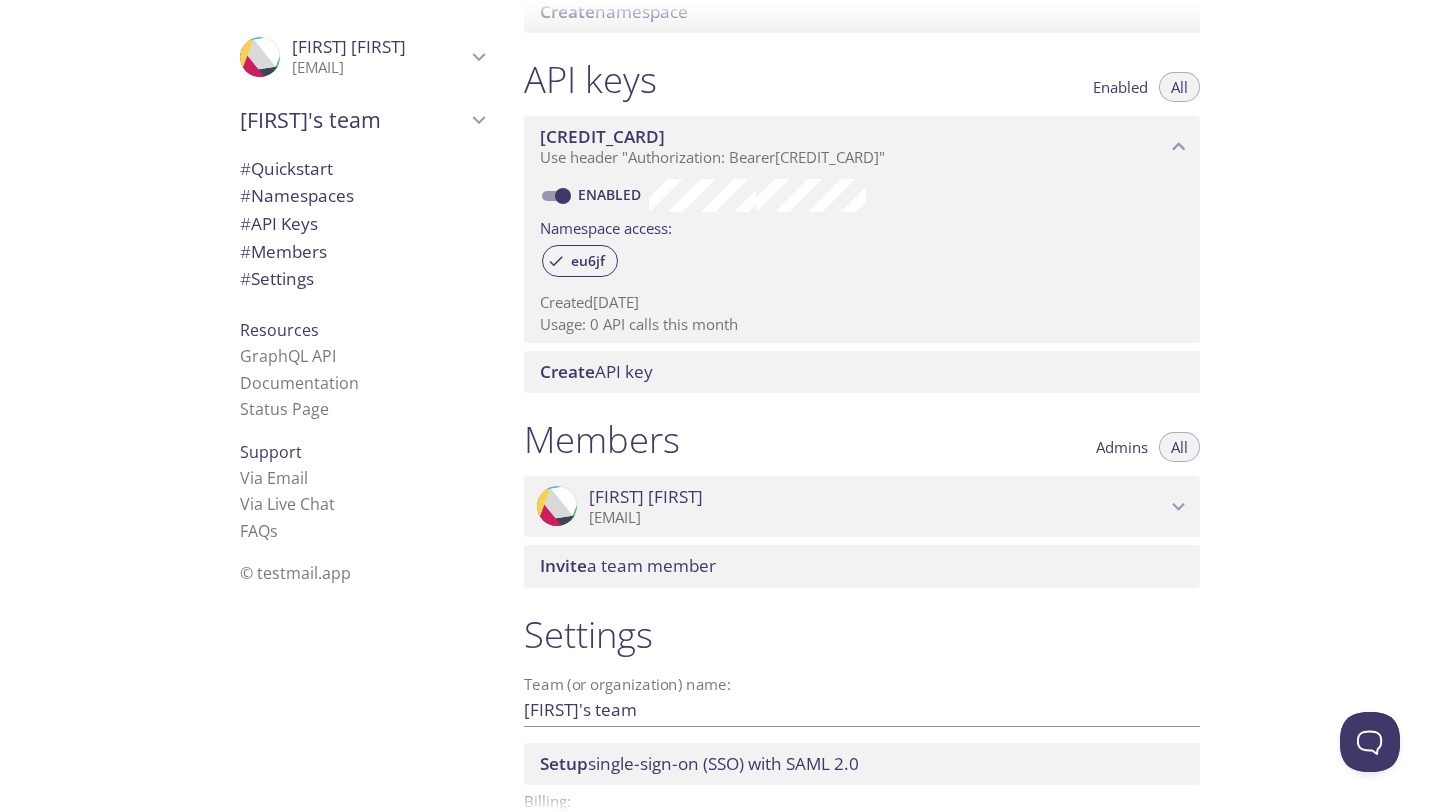 scroll, scrollTop: 610, scrollLeft: 0, axis: vertical 